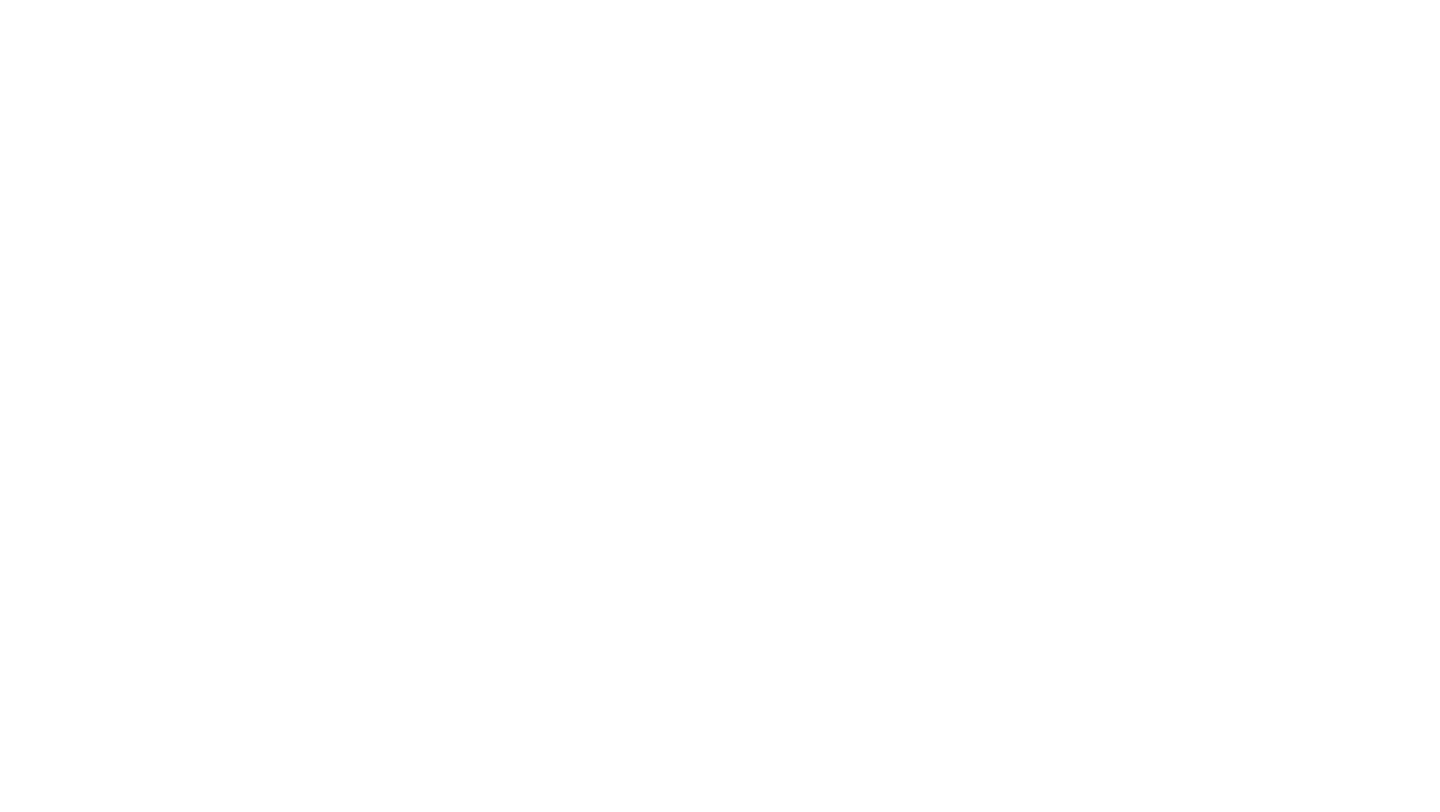 scroll, scrollTop: 0, scrollLeft: 0, axis: both 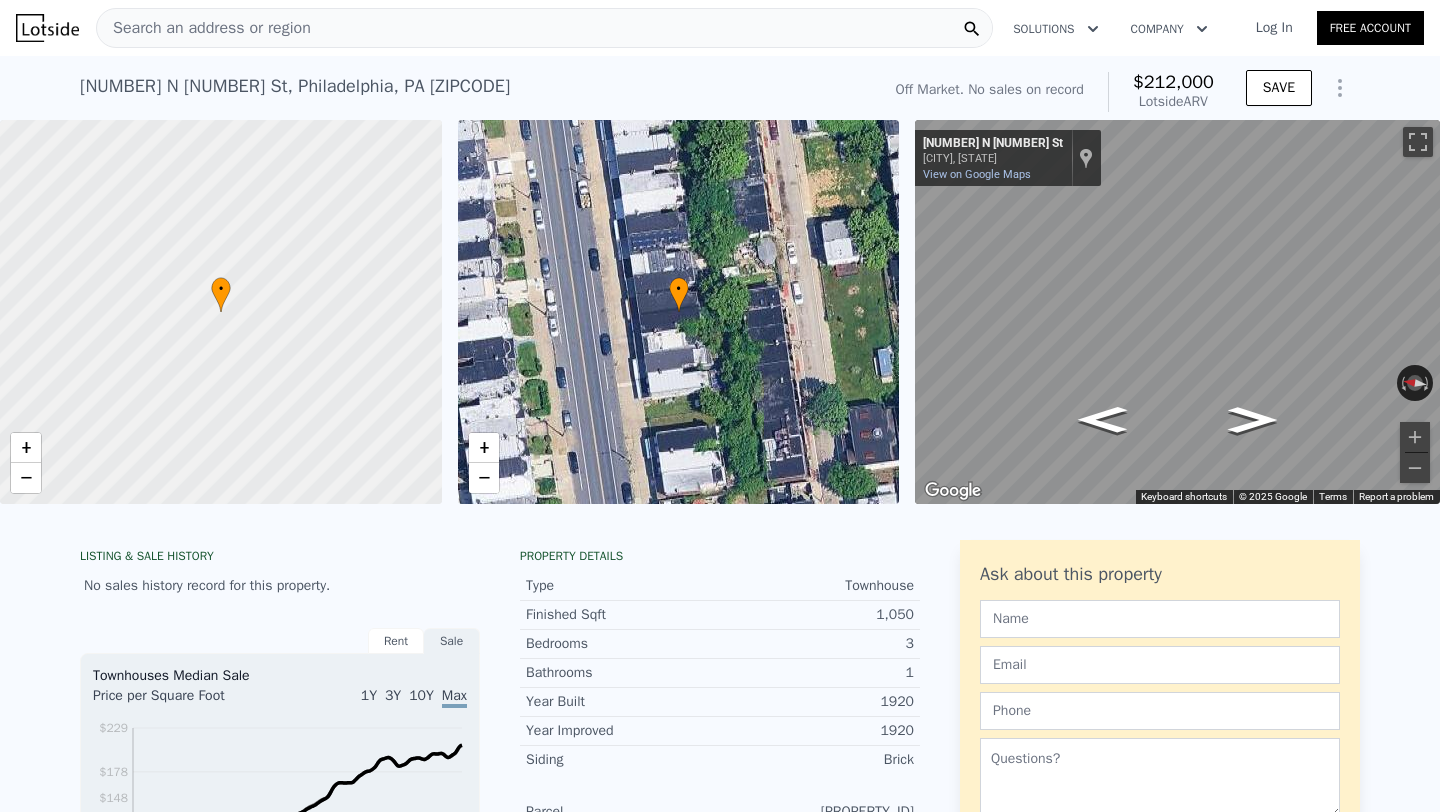 click on "Search an address or region" at bounding box center [544, 28] 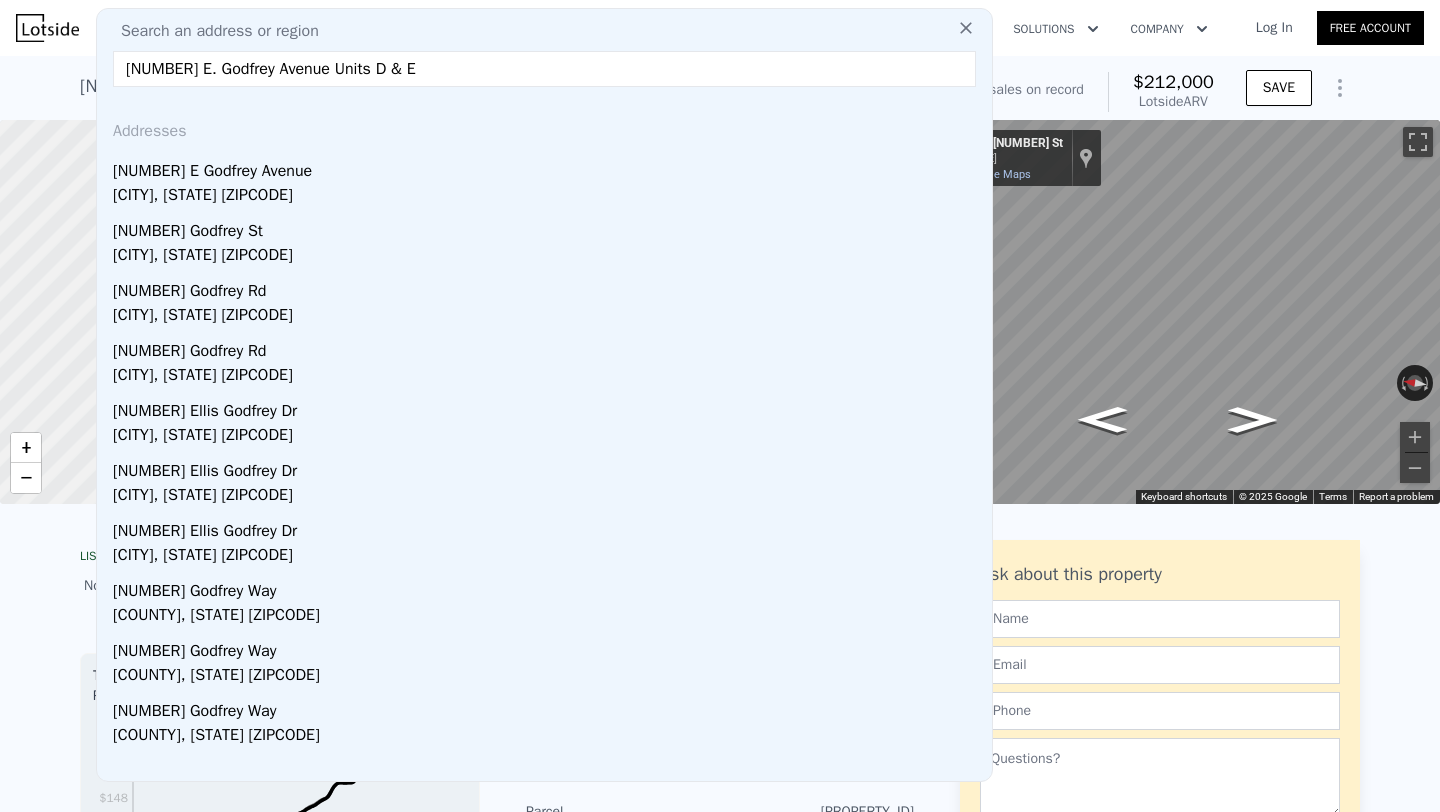 click on "[NUMBER] E. Godfrey Avenue Units D & E" at bounding box center (544, 69) 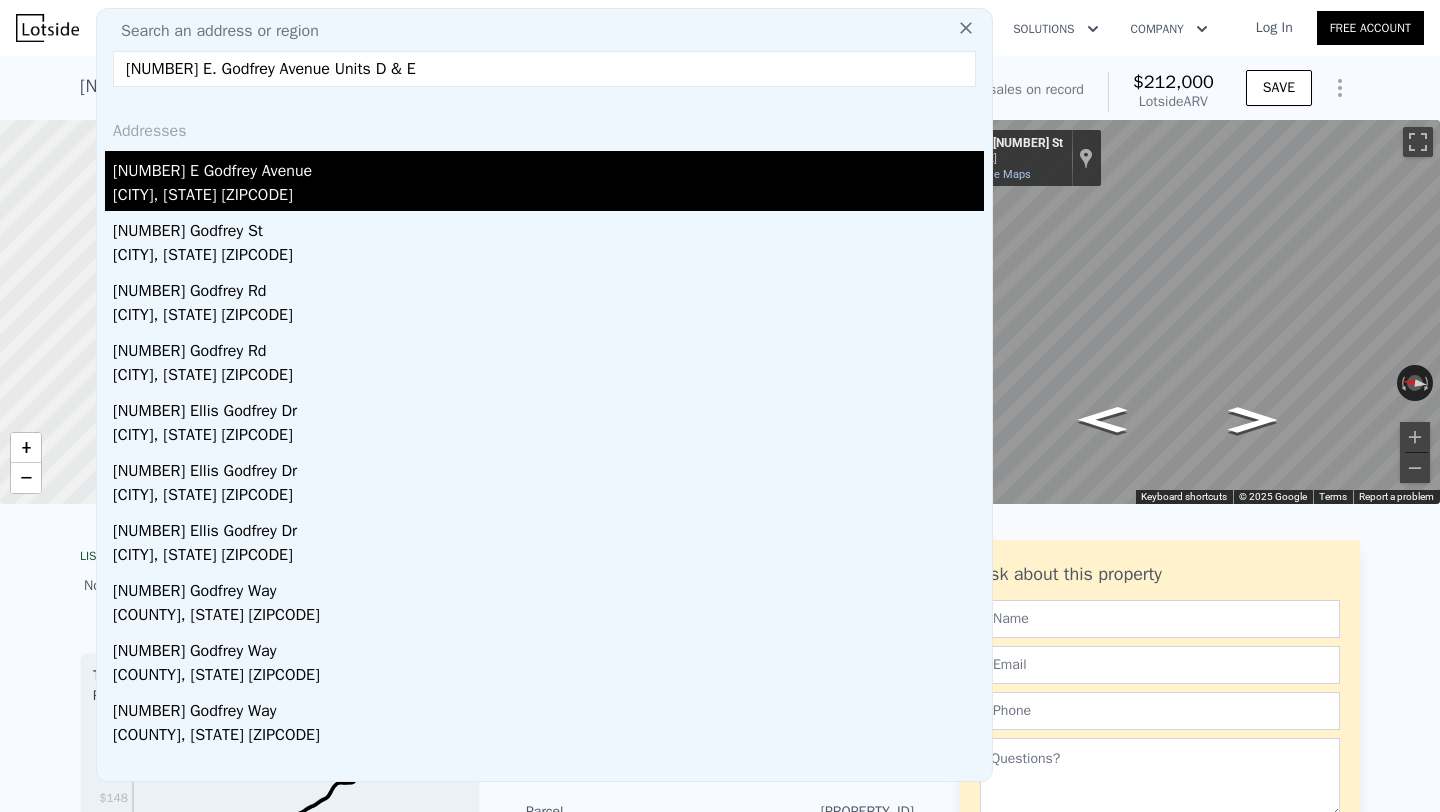 type on "[NUMBER] E. Godfrey Avenue Units D & E" 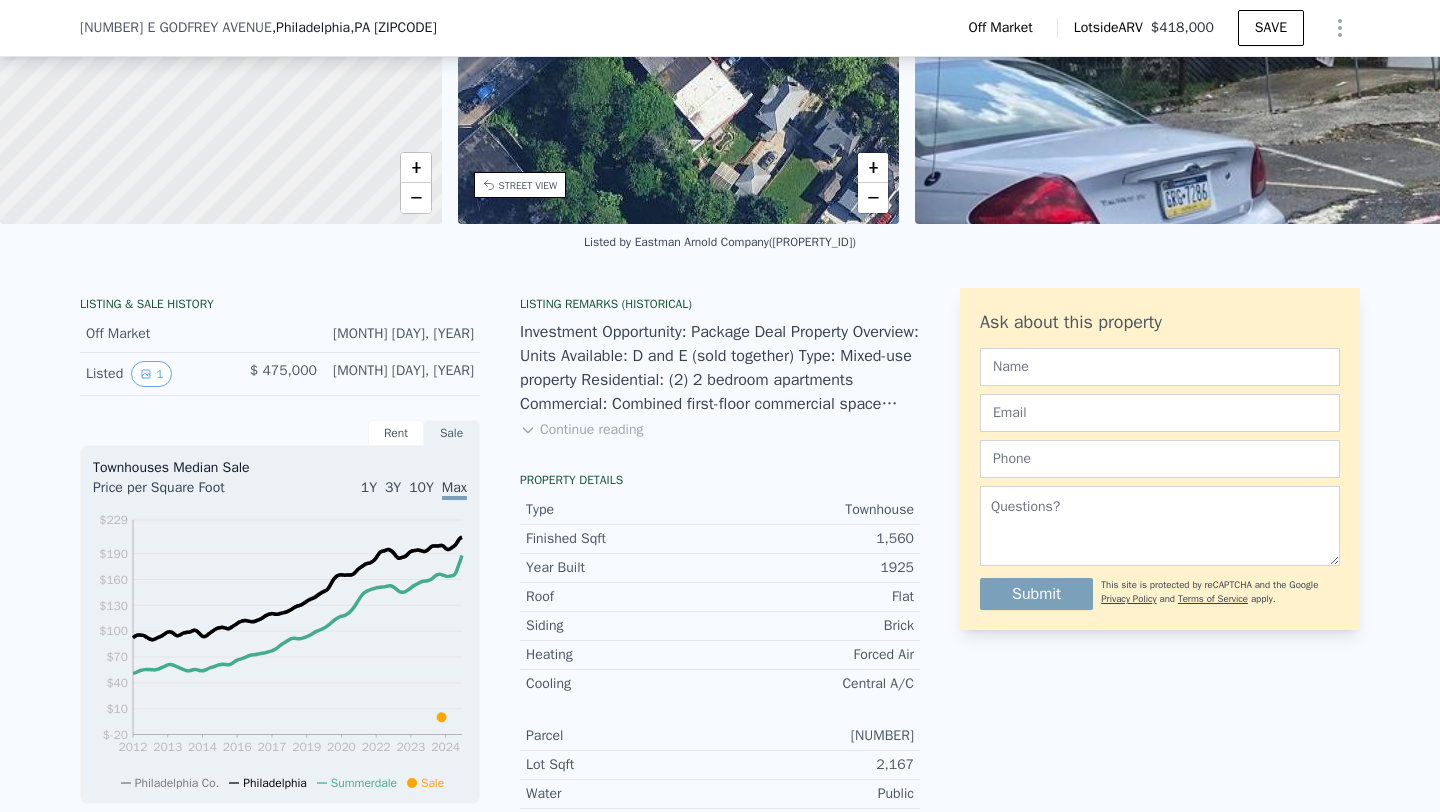 scroll, scrollTop: 233, scrollLeft: 0, axis: vertical 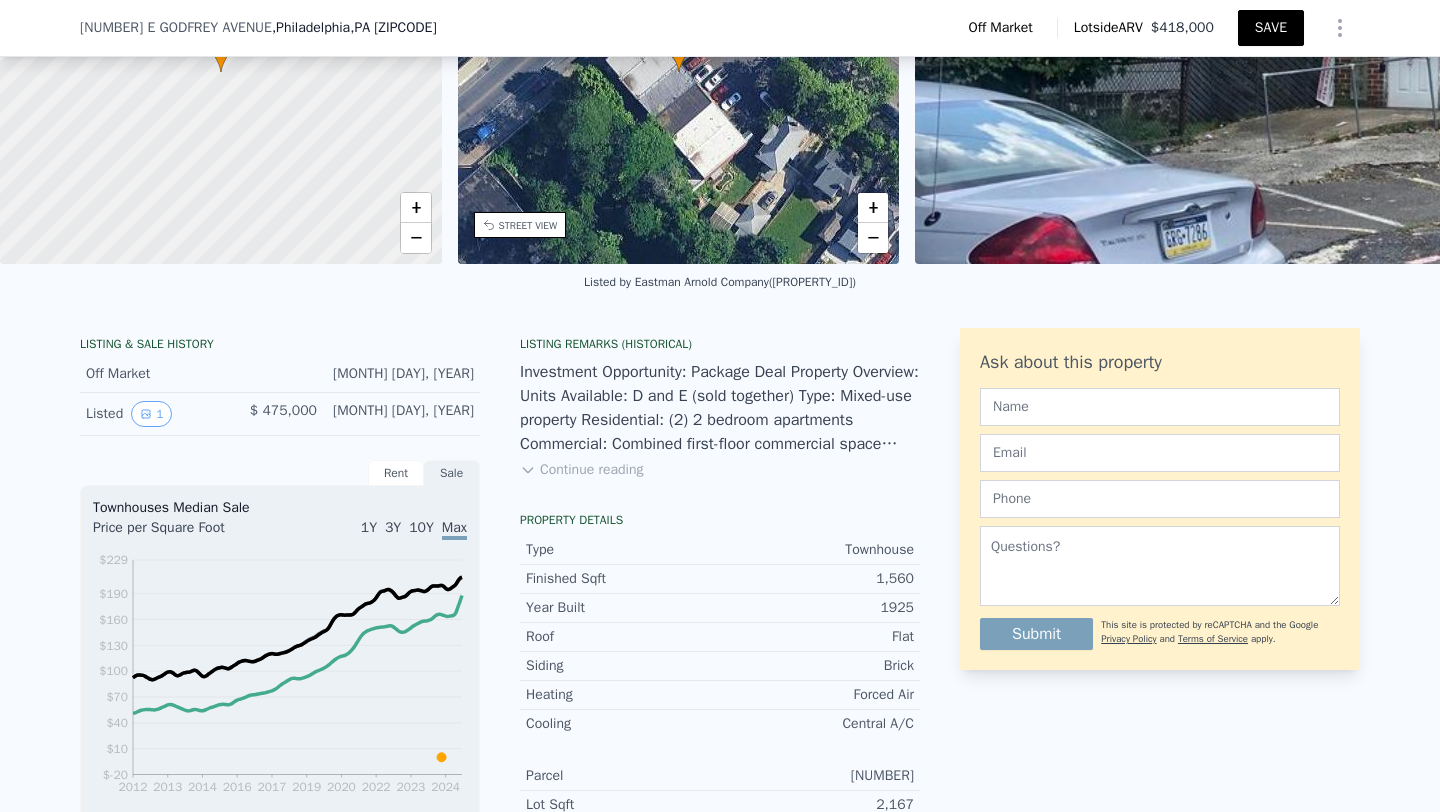 click on "SAVE" at bounding box center [1271, 28] 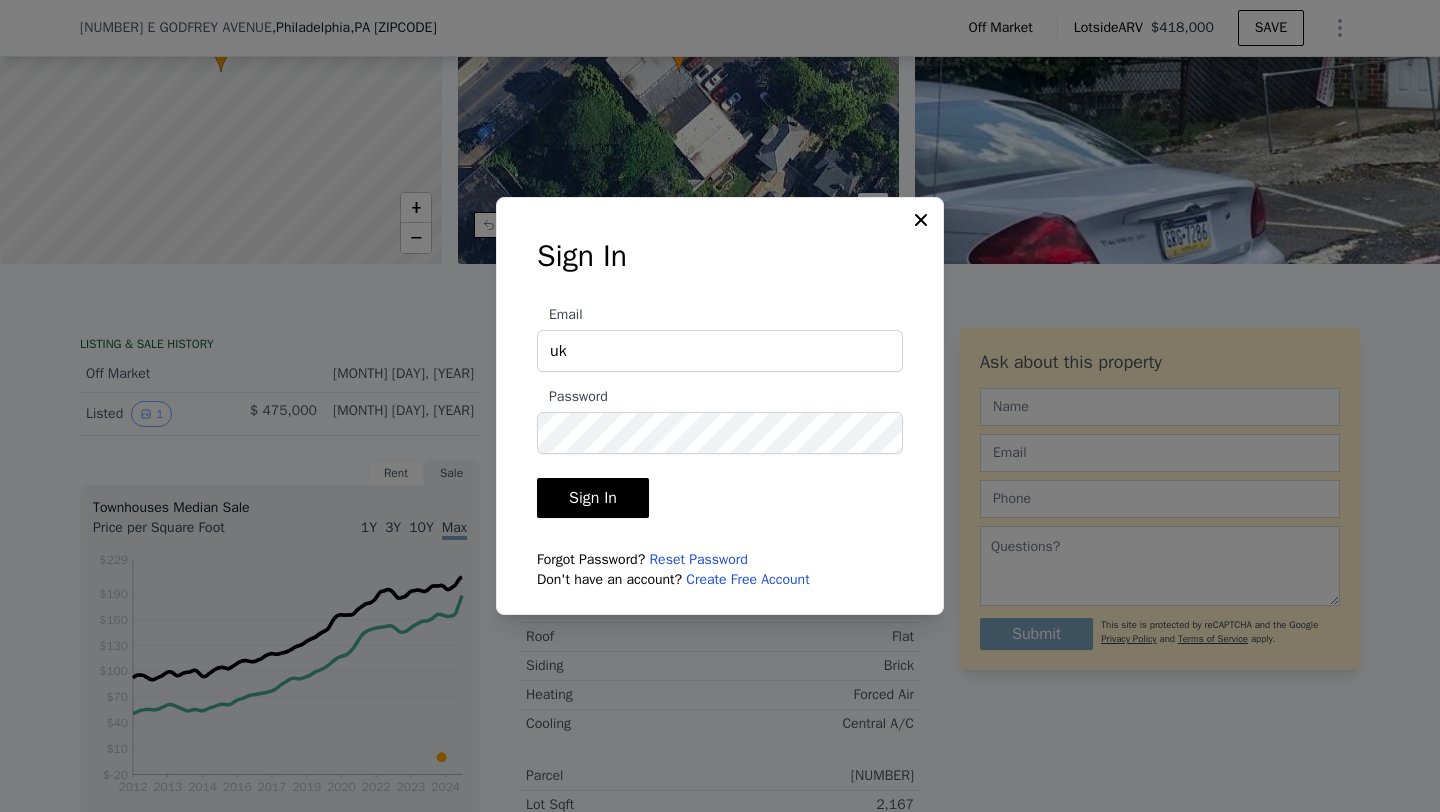 type on "u" 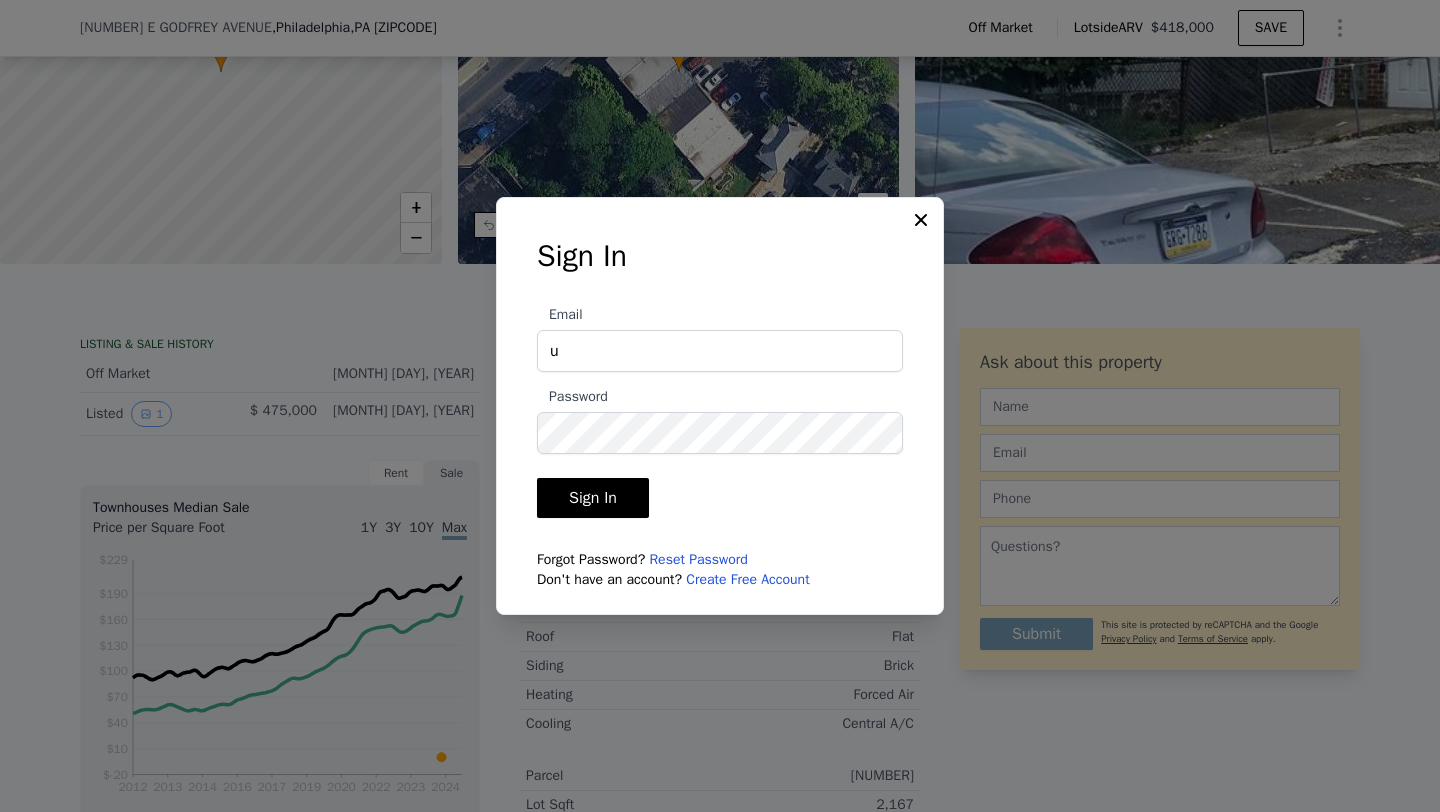 type 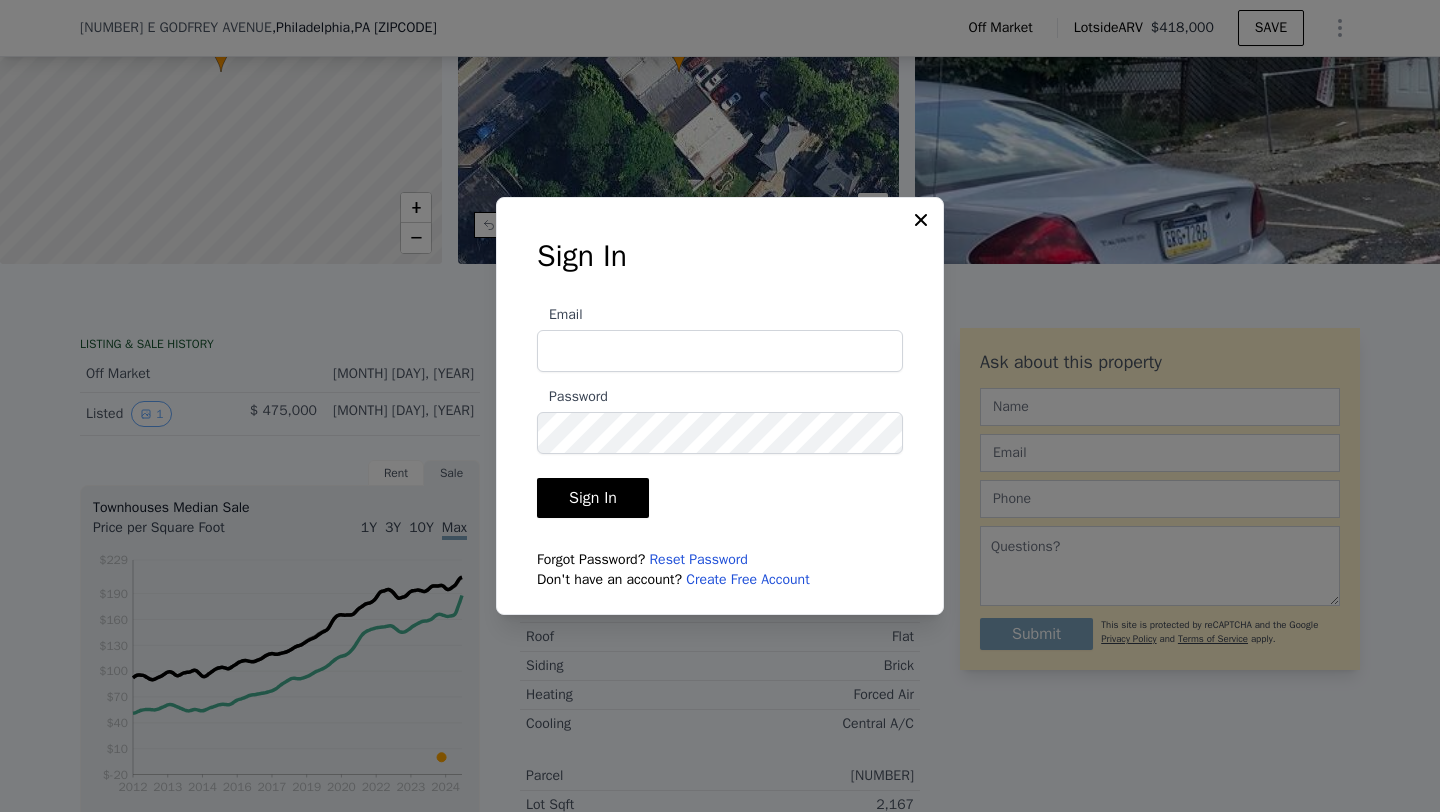 click 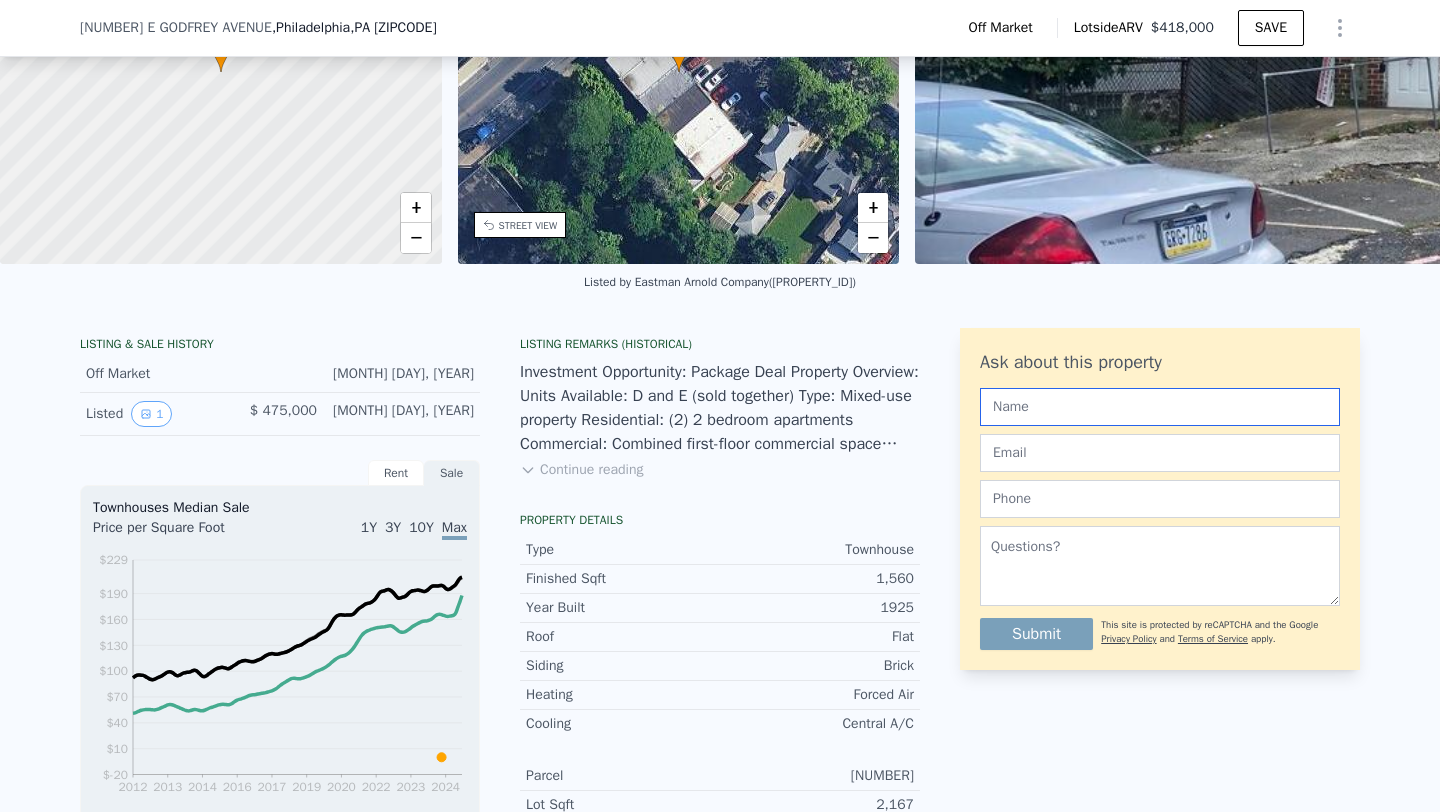 click at bounding box center (1160, 407) 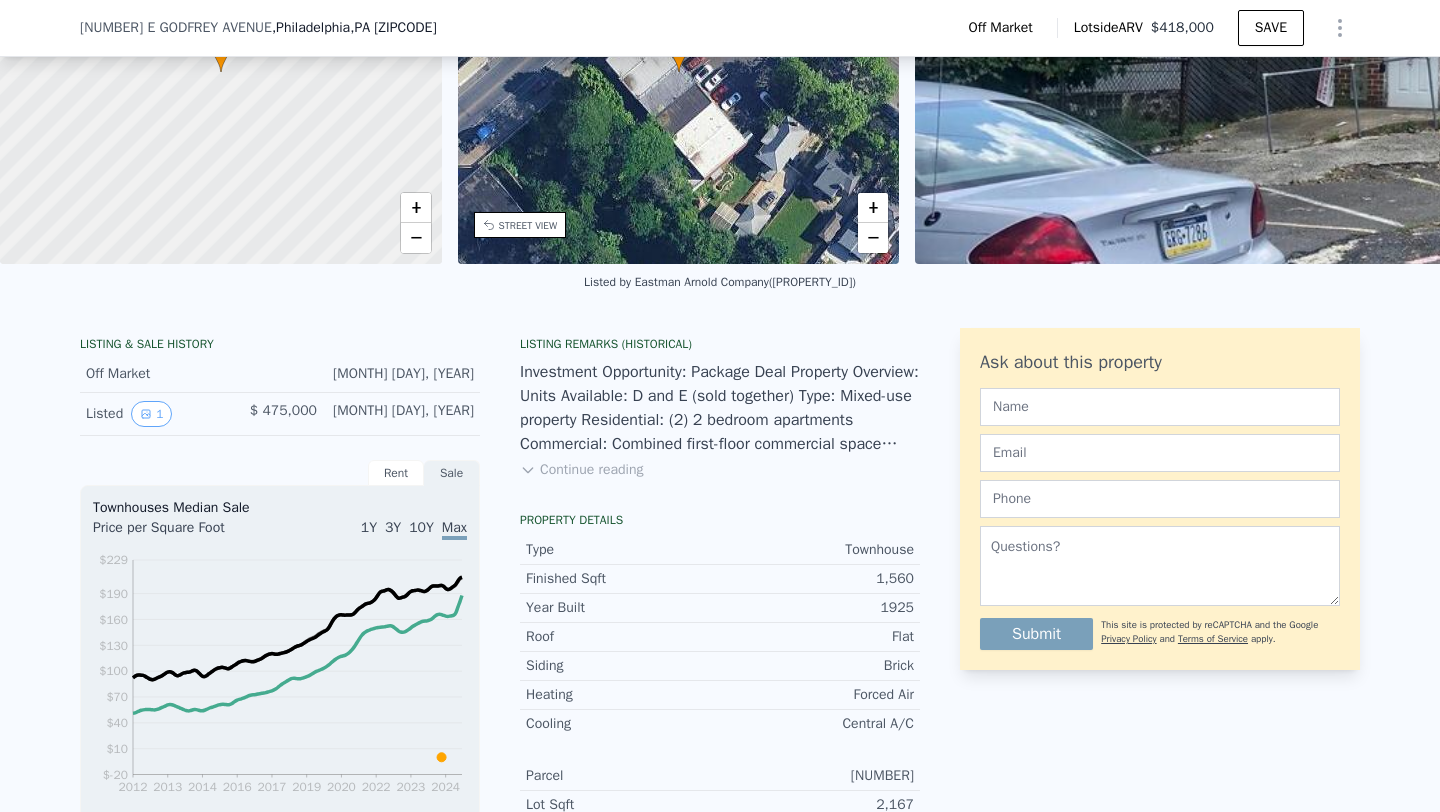 click on "LISTING & SALE HISTORY Off Market [MONTH] [DAY], [YEAR] Listed 1 [PRICE] [MONTH] [DAY], [YEAR] Rent Sale Rent over time Price per Square Foot 1Y 3Y 10Y Max 2007 2009 2011 2013 2015 2017 2019 2021 2023 [PRICE] [PRICE] [PRICE] [PRICE] [PRICE] [PRICE] [PRICE] [PRICE] [CITY] Co. [CITY] Metro [MONTH] [DAY], [YEAR] Townhouses Median Sale Price per Square Foot 1Y 3Y 10Y Max 2012 2013 2014 2016 2017 2019 2020 2022 2023 2024 [PRICE] [PRICE] [PRICE] [PRICE] [PRICE] [PRICE] [PRICE] [PRICE] [PRICE] [CITY] Co. [CITY] [NEIGHBORHOOD] Sale [MONTH] [DAY], [YEAR] Loan history from public records No records available. Listing Remarks (Historical) Continue reading Property details Type Townhouse Finished Sqft [NUMBER] Year Built [YEAR] Roof Flat Siding Brick Heating Forced Air Cooling Central A/C Parcel [NUMBER] Lot Sqft [NUMBER] Water Public Sewer Public Sewer Zoning "CMX1" County [COUNTY] School District [COUNTY] City School District Ask about this property Submit This site is protected by reCAPTCHA and the Google Privacy Policy and Terms of Service apply." at bounding box center [720, 690] 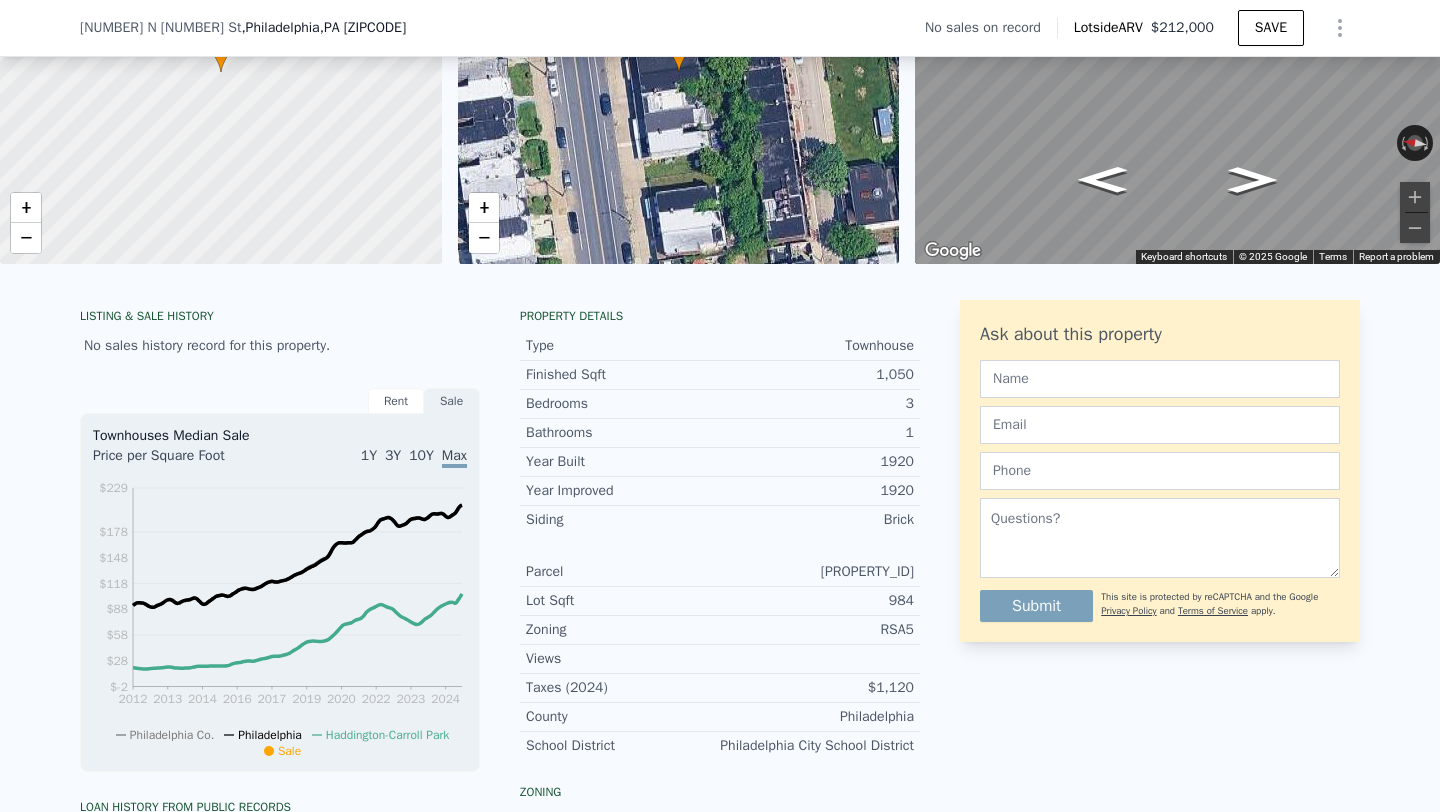 type on "4" 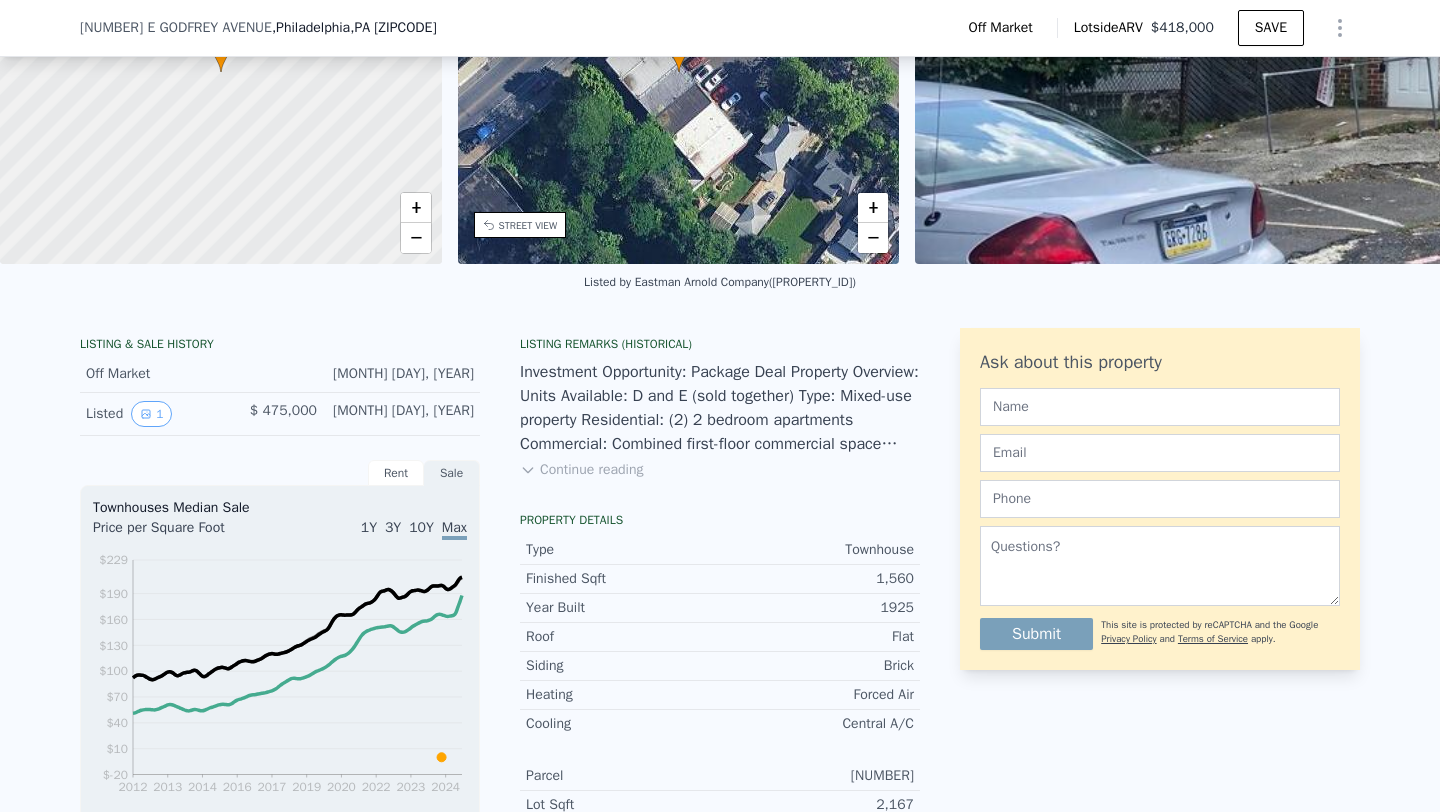 type on "3" 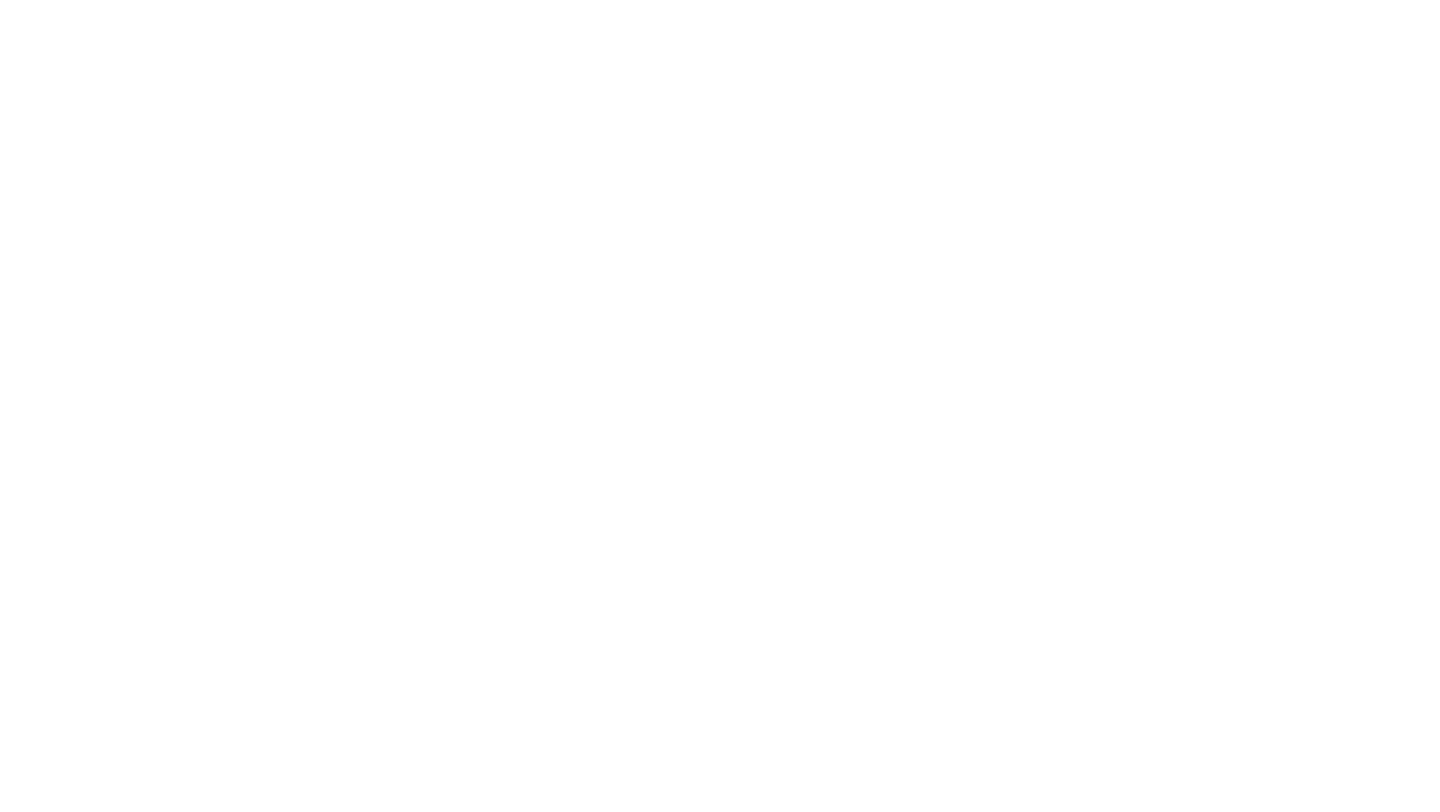 scroll, scrollTop: 0, scrollLeft: 0, axis: both 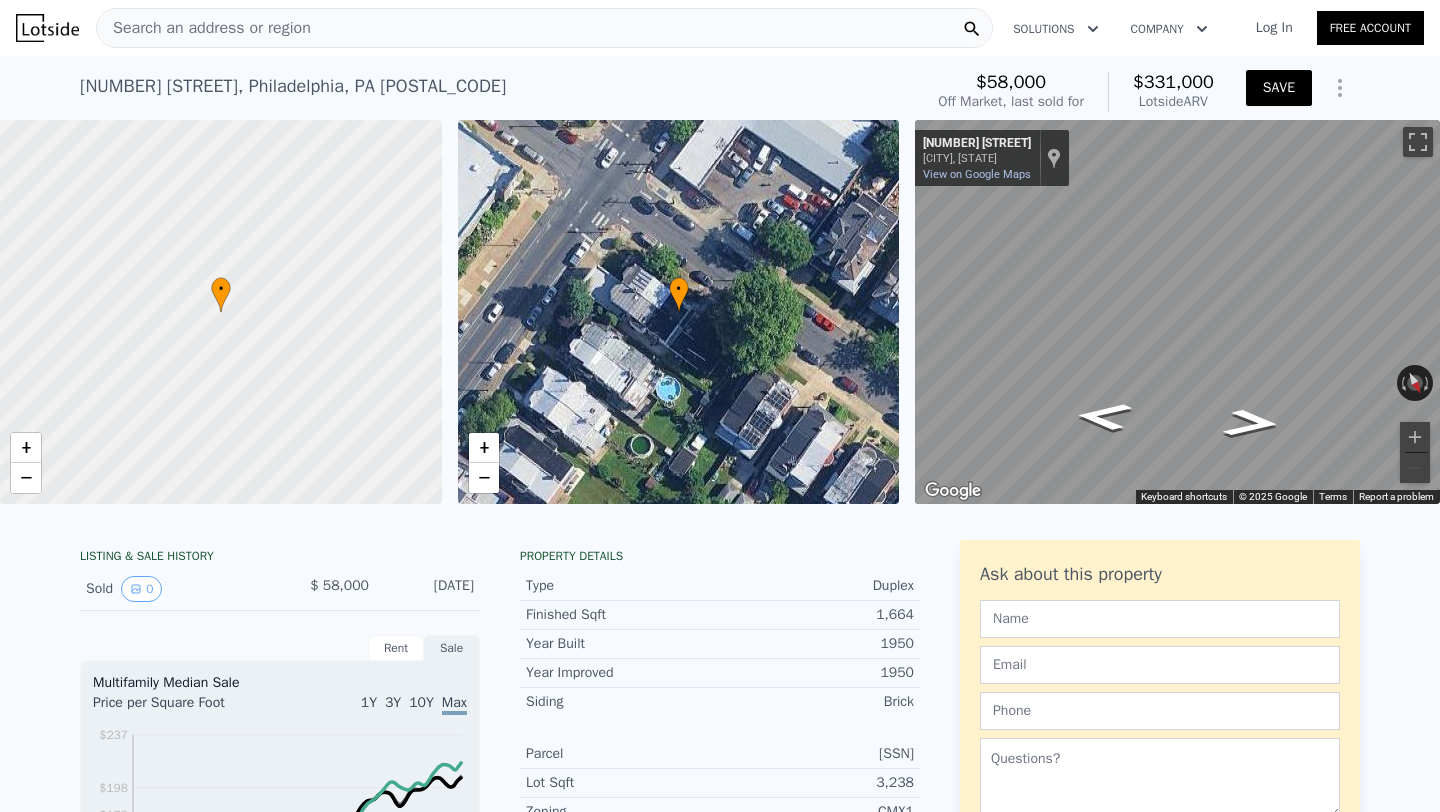 click on "SAVE" at bounding box center [1279, 88] 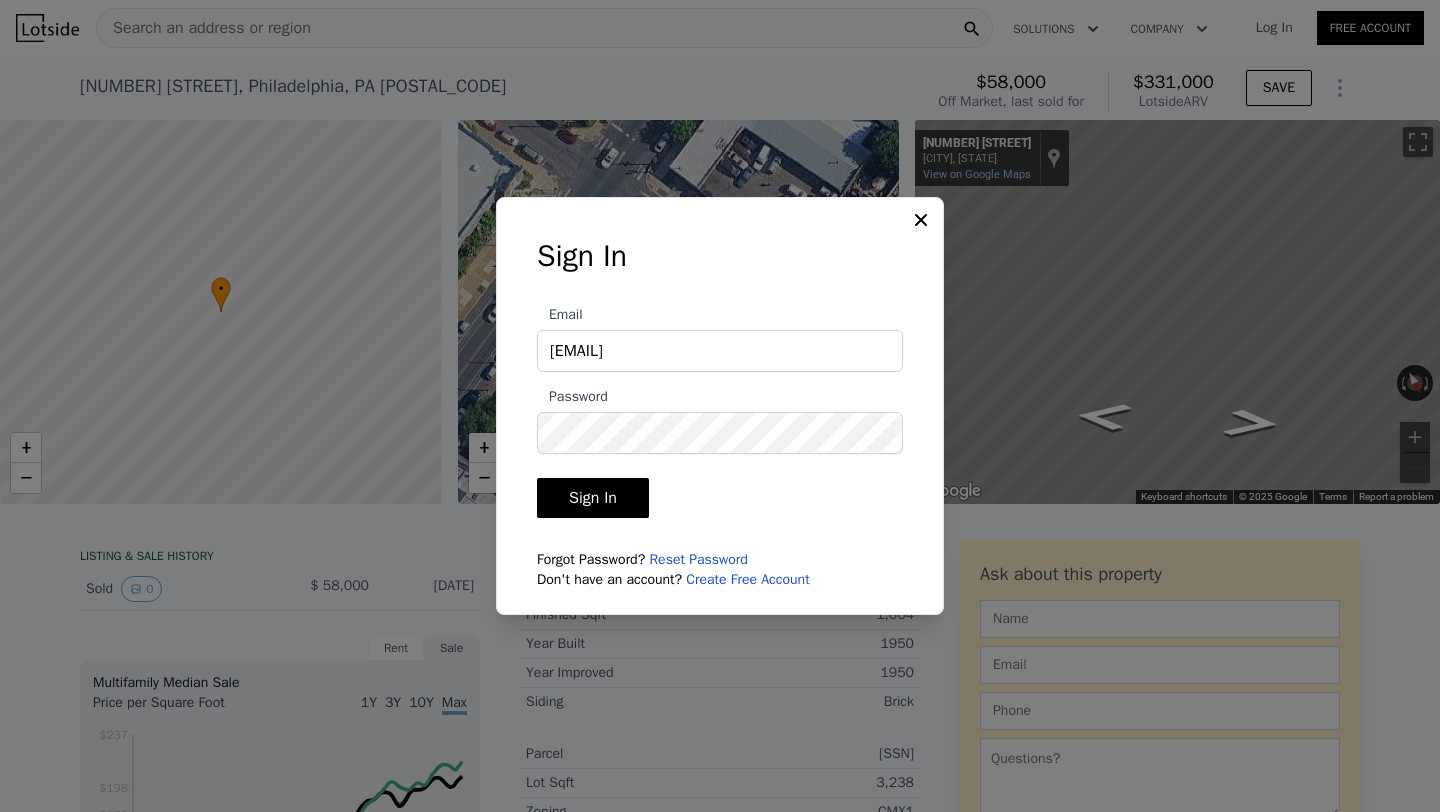 click on "Sign In" at bounding box center [593, 498] 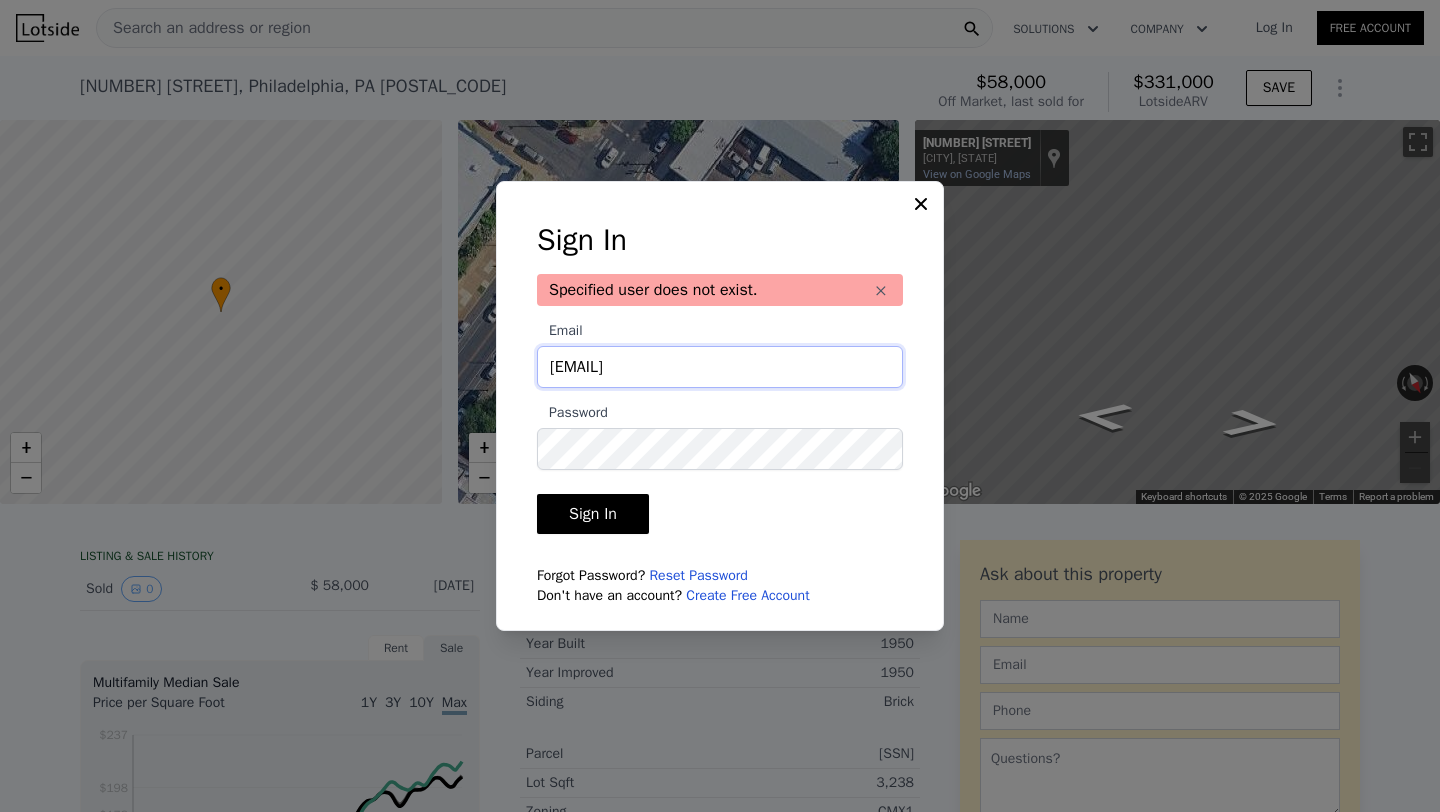 click on "ykerprops@gmail.com" at bounding box center (720, 367) 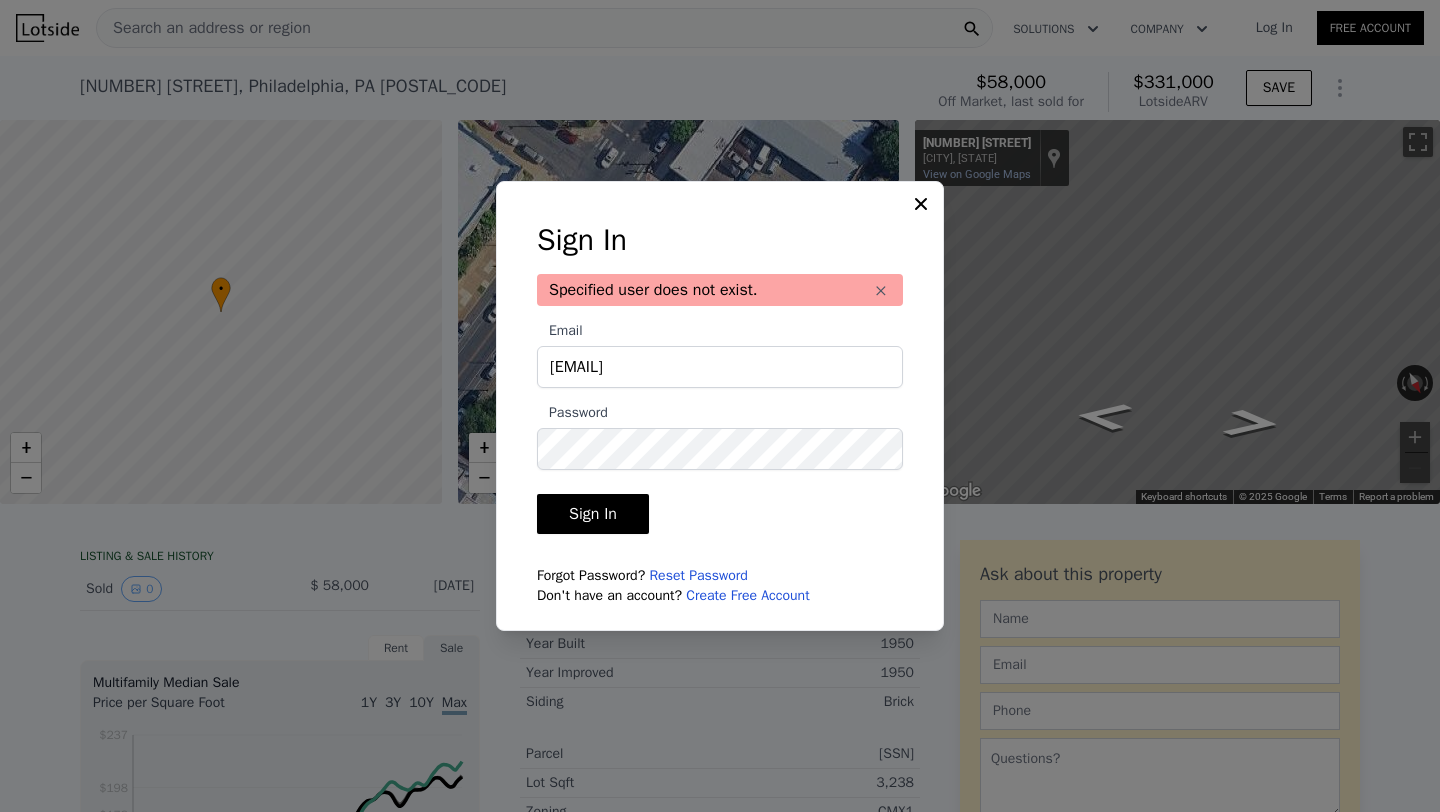 click on "Sign In" at bounding box center [593, 514] 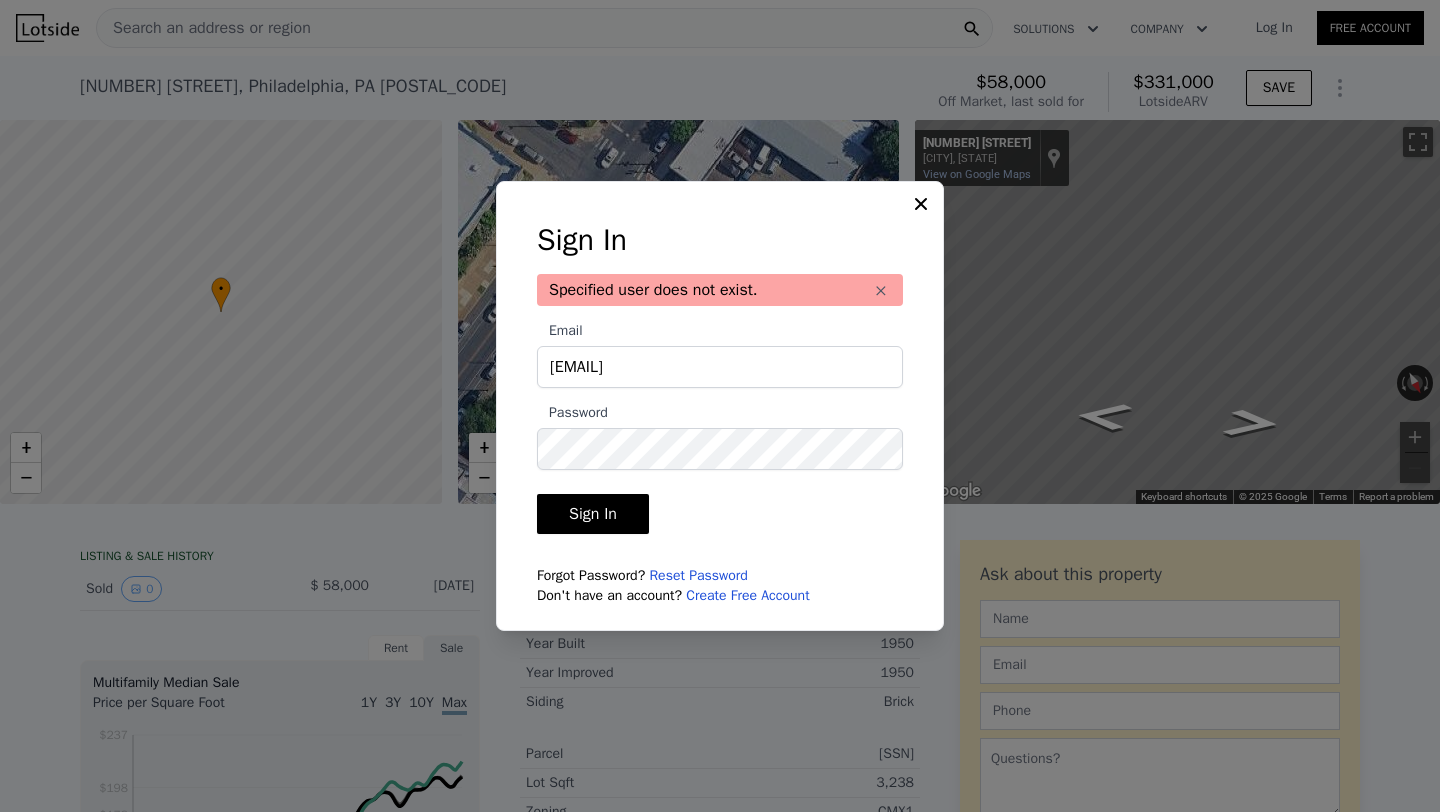 click on "Sign In" at bounding box center (593, 514) 